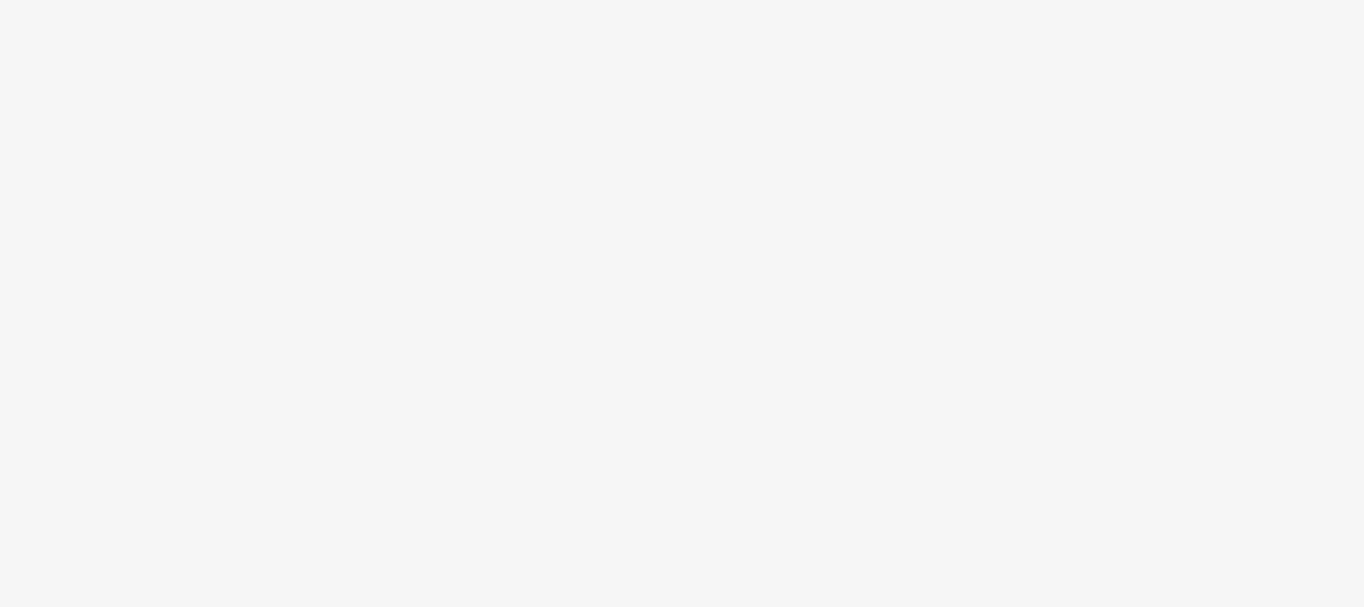 scroll, scrollTop: 0, scrollLeft: 0, axis: both 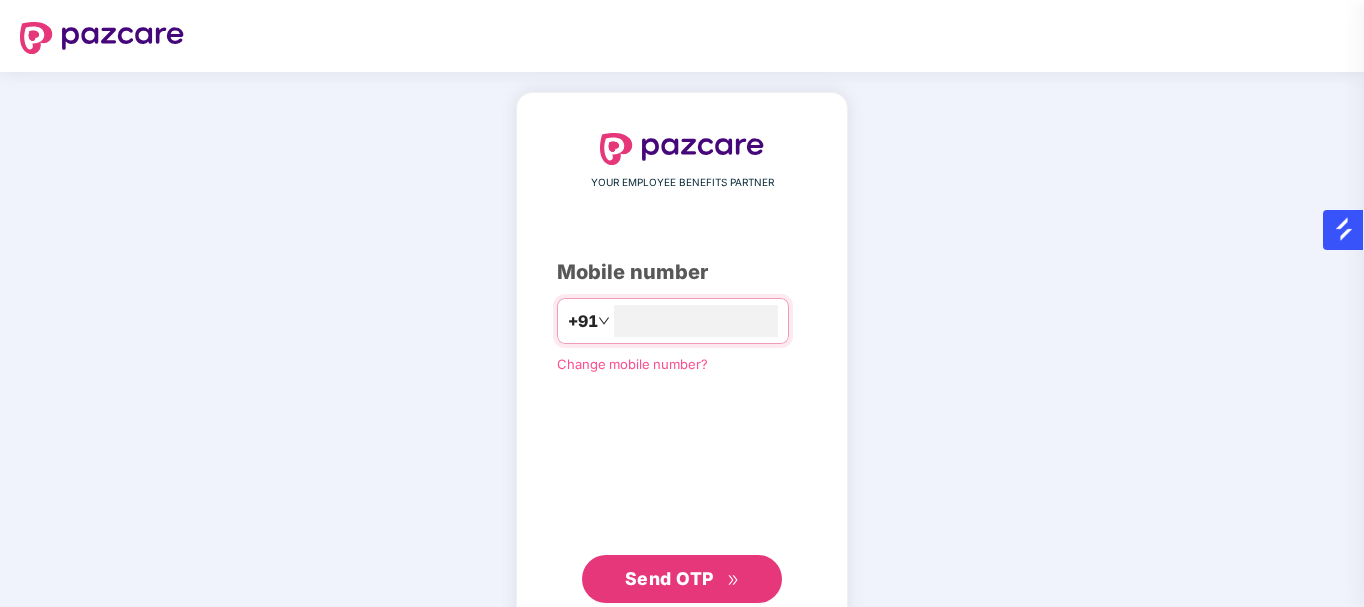 type on "**********" 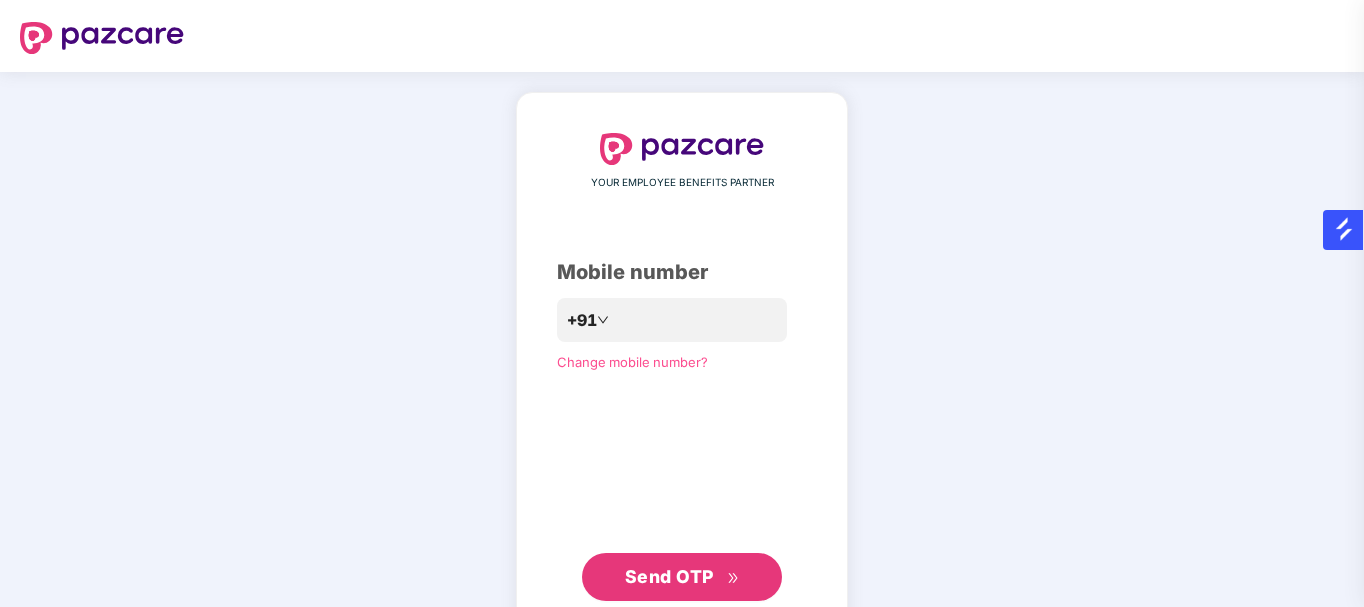 click on "Send OTP" at bounding box center (669, 576) 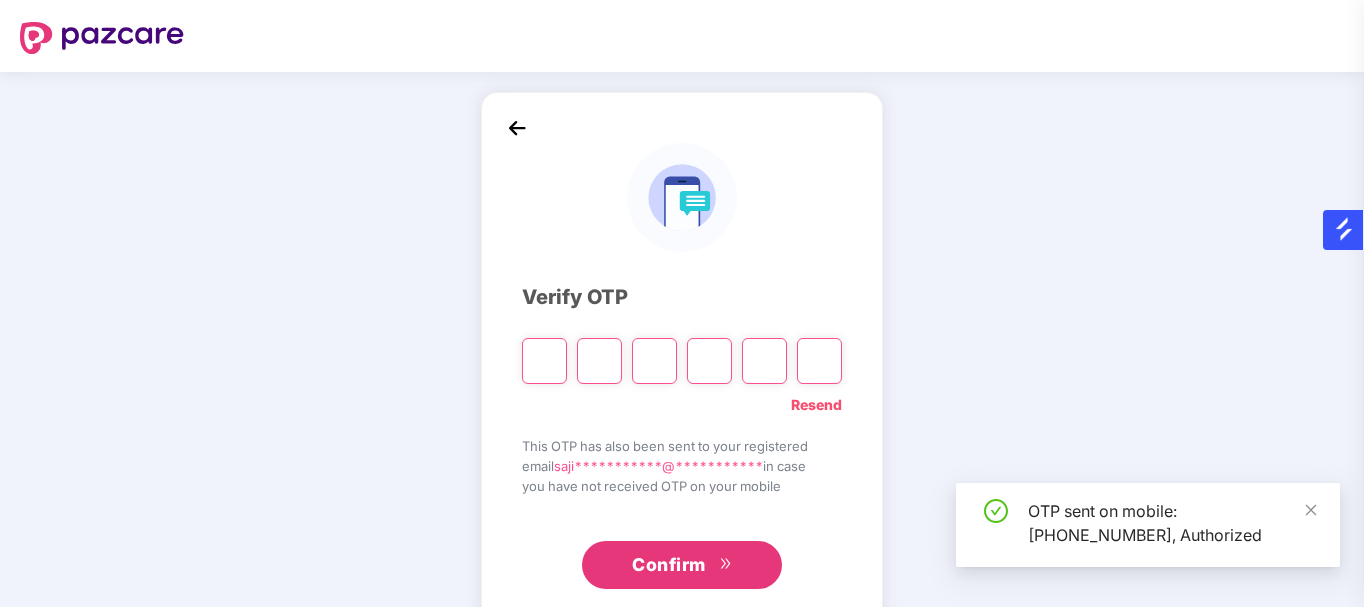 click at bounding box center [544, 361] 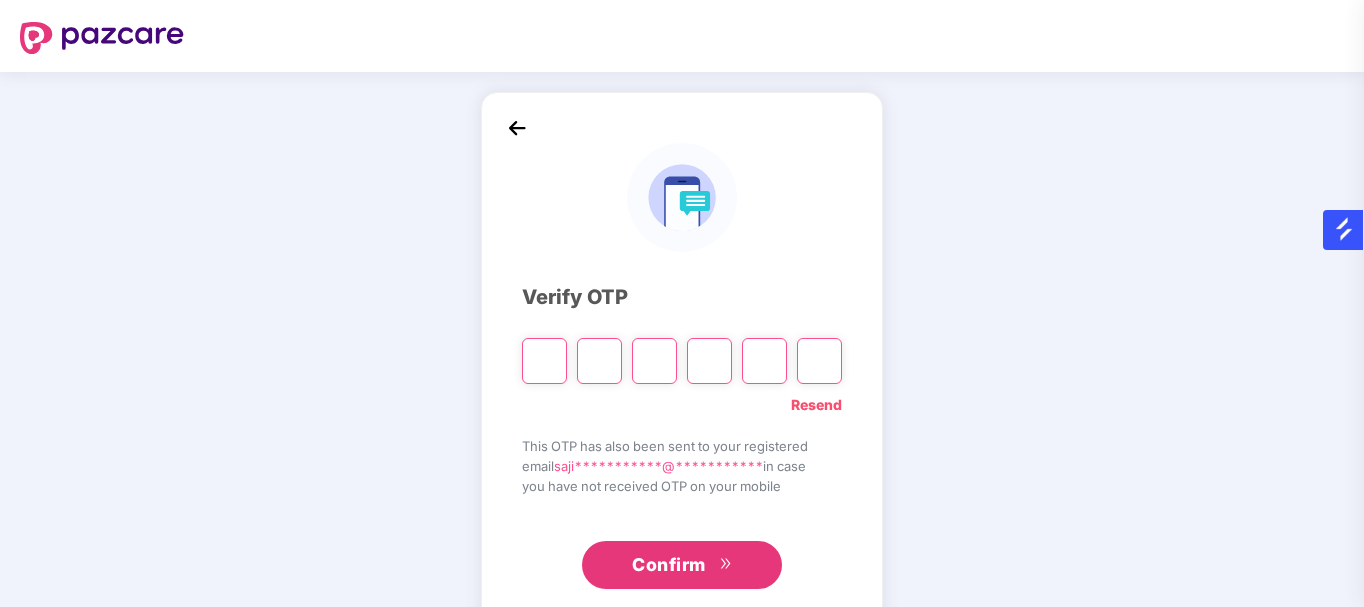 type on "*" 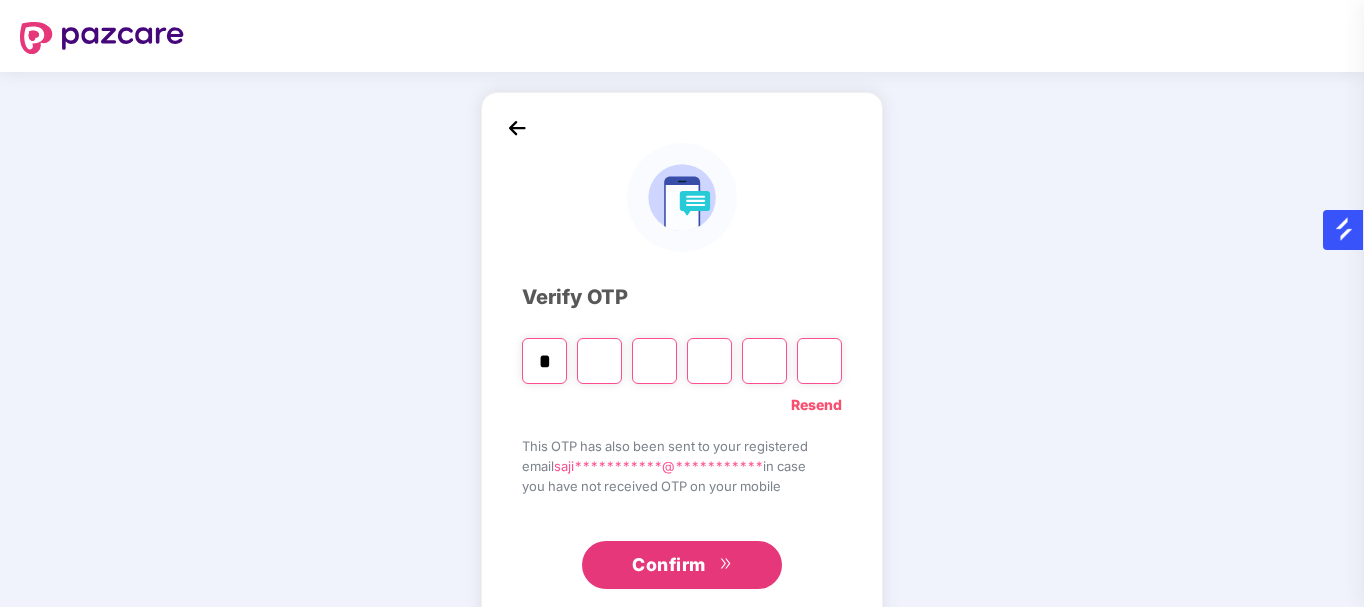 type on "*" 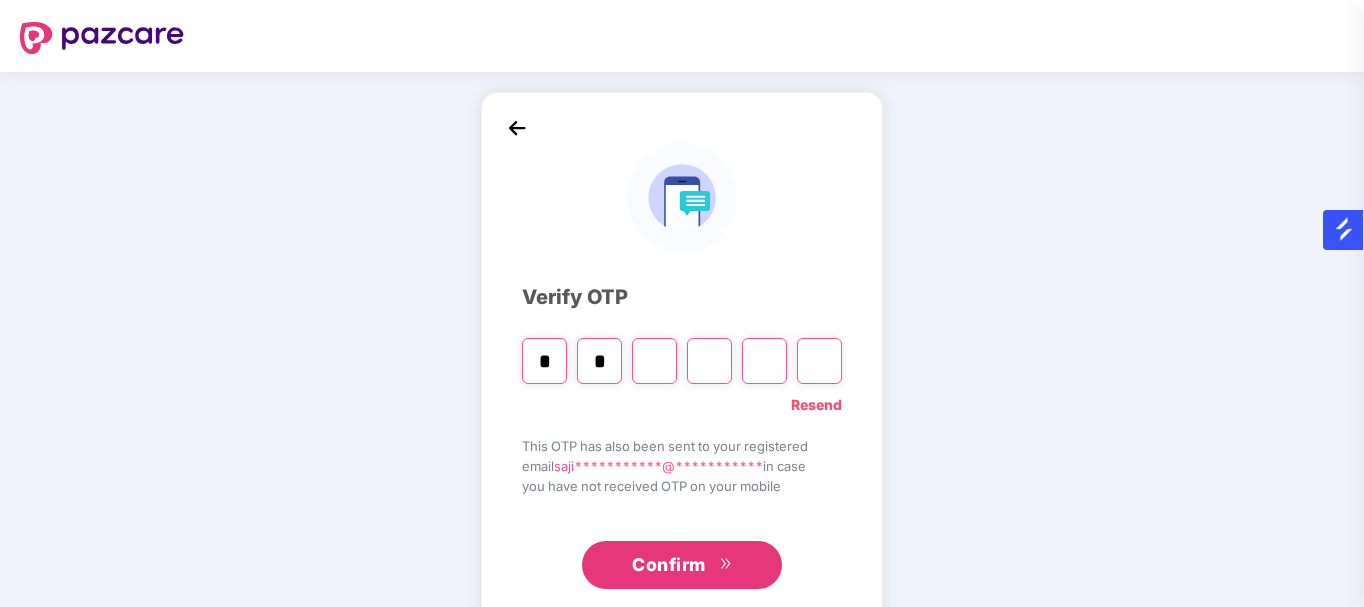 type on "*" 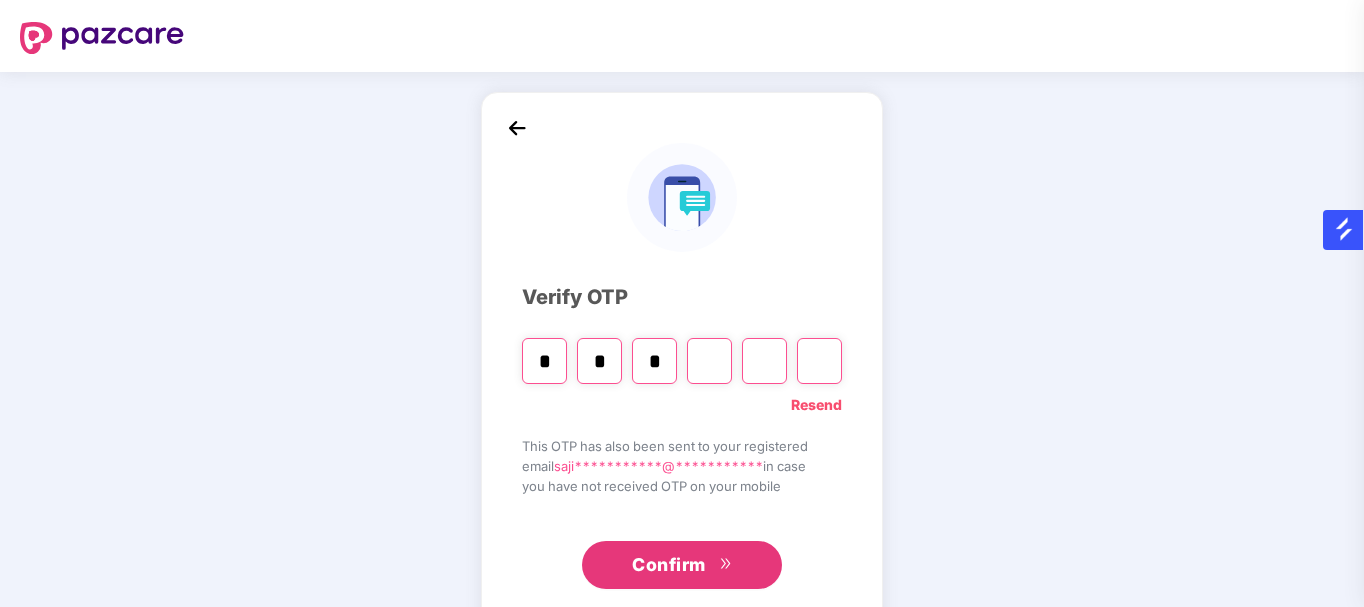 type on "*" 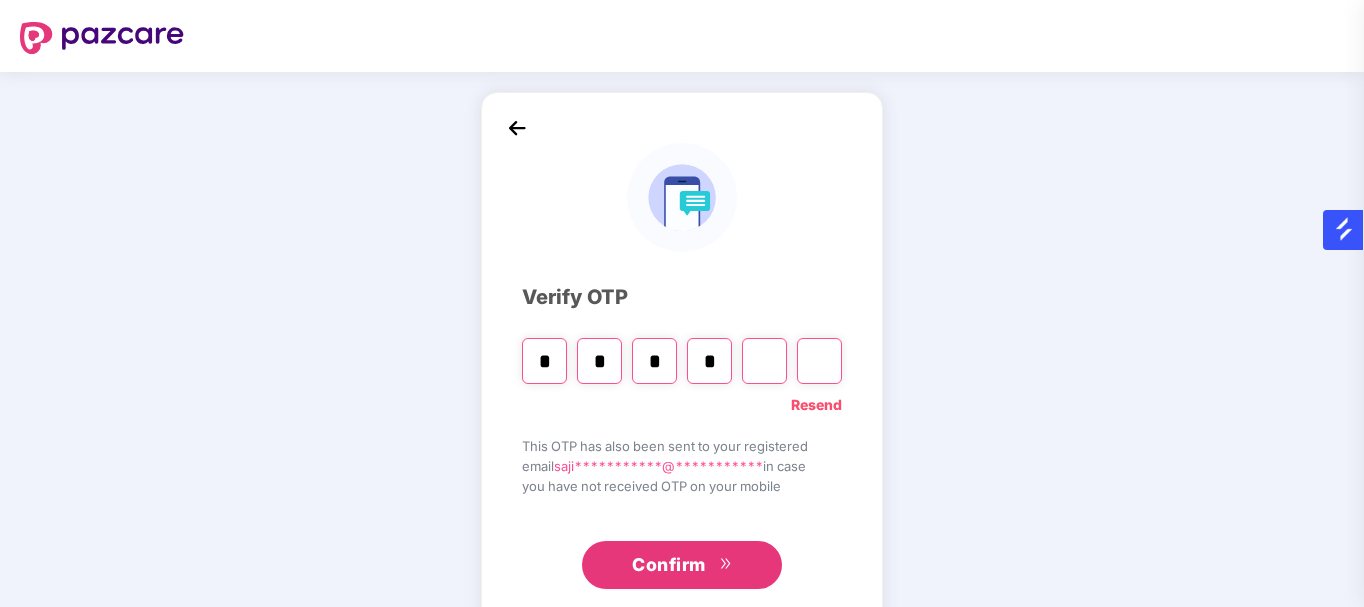 type on "*" 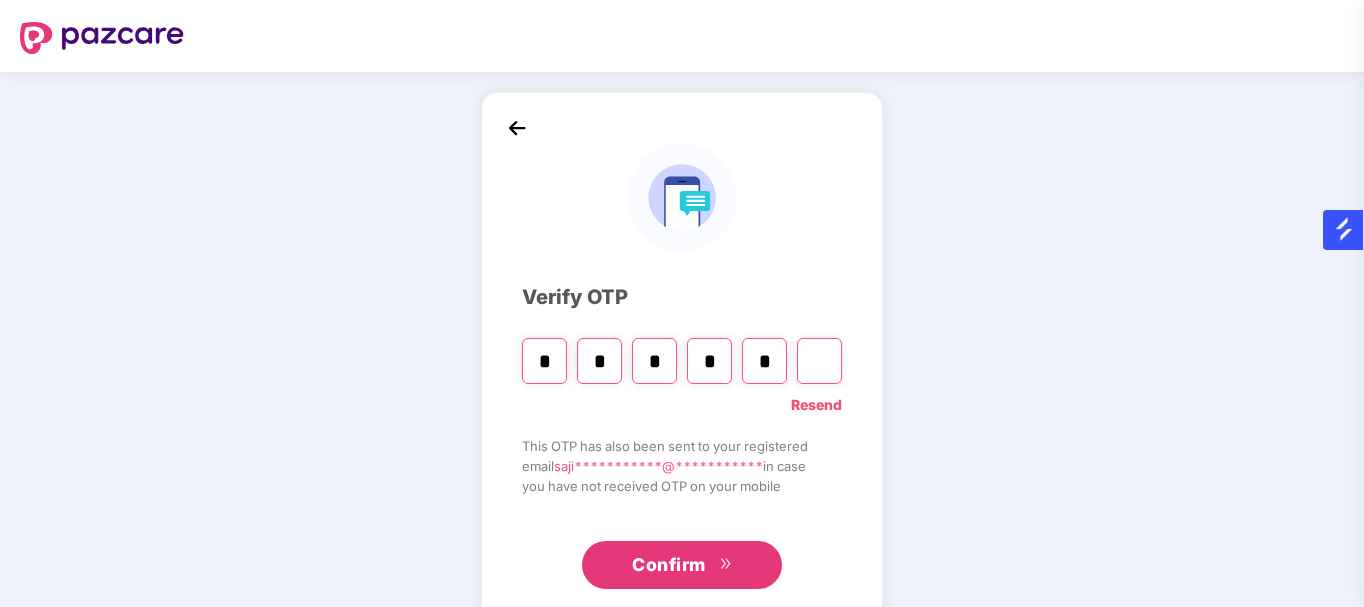 type on "*" 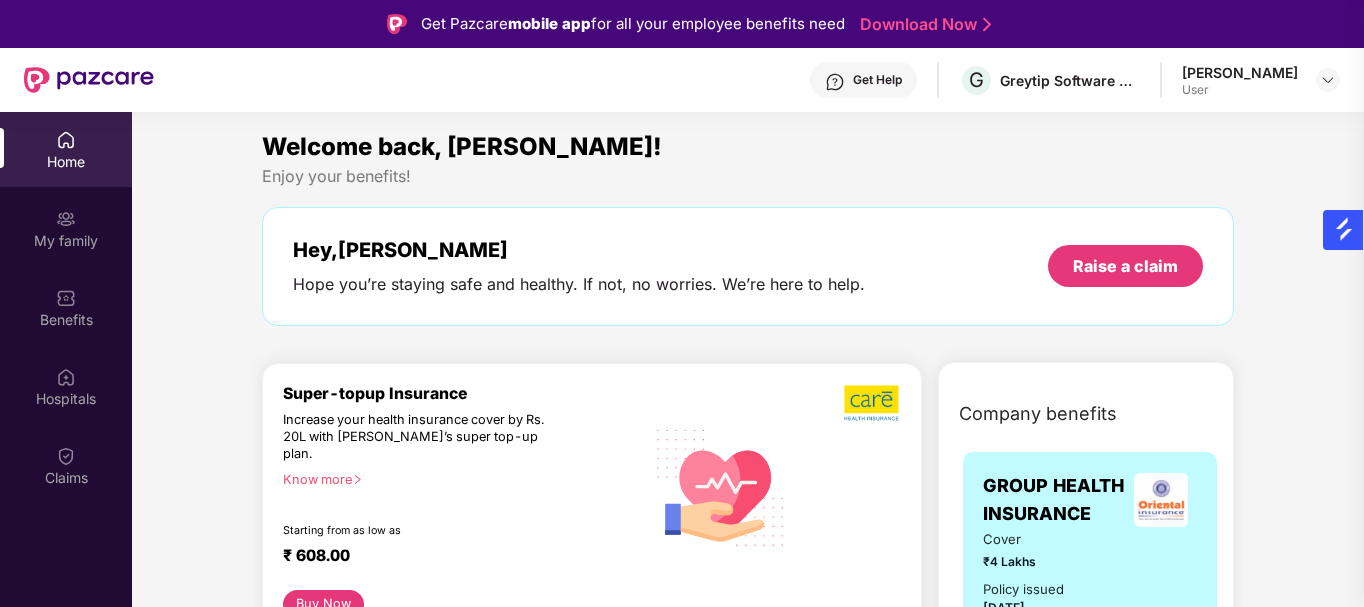 click on "Welcome back, [PERSON_NAME]! Enjoy your benefits! Hey,  [PERSON_NAME] Hope you’re staying safe and healthy. If not, no worries. We’re here to help. Raise a claim Super-topup Insurance Increase your health insurance cover by Rs. 20L with [PERSON_NAME]’s super top-up plan. Know more  Starting from as low as ₹ 608.00 Buy Now Upto 45% off  on Fitpass pro annual membership plan Unlimited access to 8,100 gyms and fitness studios across [GEOGRAPHIC_DATA] Free Noise smartwatch  worth ₹5,999 to track your fitness progress Personalized diet plans from expert nutritionists             Frequently Asked Questions!        Buy Now Upto 30% off  on Cult Elite annual membership across India Unlimited access to all group classes at cult centers & ELITE/PRO GYMS in your city. 10% discount on Cult Store.  Registered mobile number should not have active memberships. Buy Now Doctor Consultation for your family Audio/Video consultation across multiple specialities Cover entire family (upto 5 members) Contact experts 24 X 7 Start Consultation Book Now" at bounding box center [748, 2940] 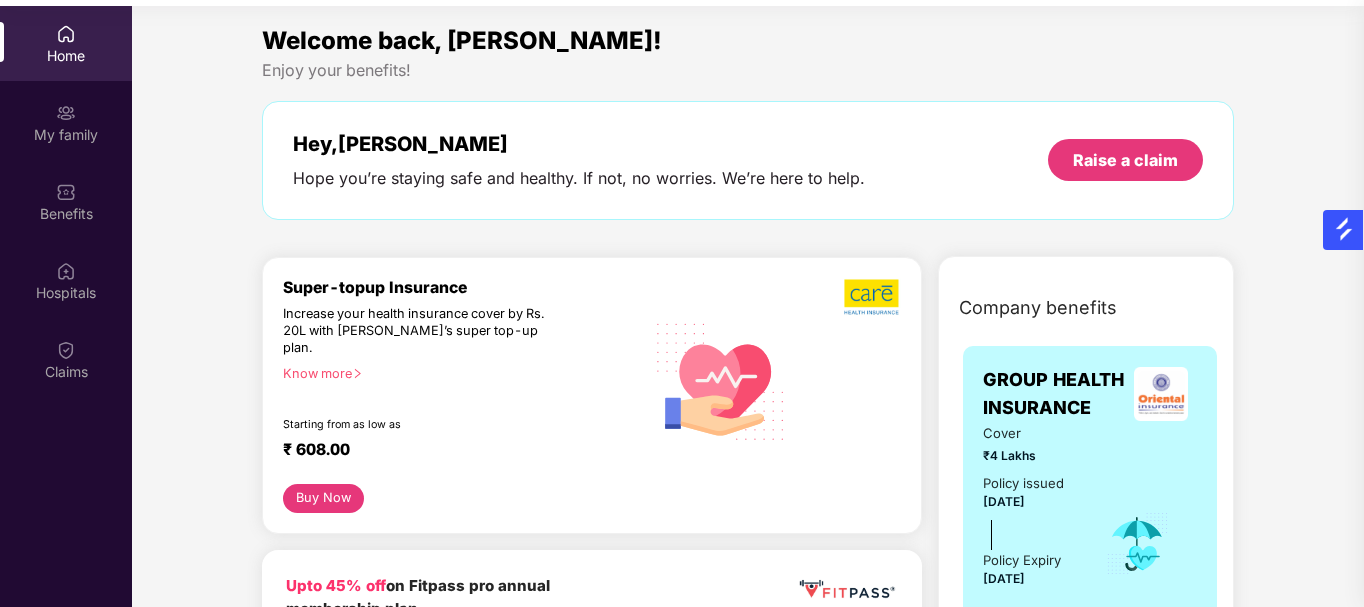 scroll, scrollTop: 112, scrollLeft: 0, axis: vertical 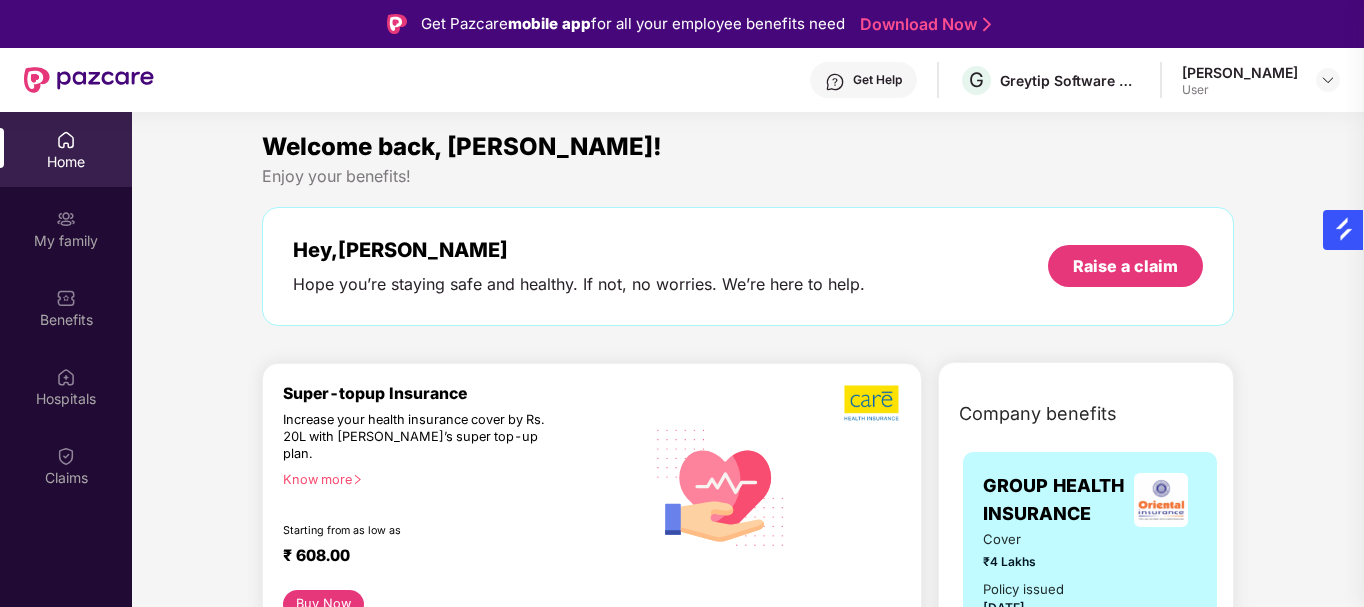 click on "Get Pazcare  mobile app  for all your employee benefits need   Download Now Get Help G Greytip Software Private Limited [PERSON_NAME] H User Home My family Benefits Hospitals Claims Welcome back, [PERSON_NAME]! Enjoy your benefits! Hey,  [PERSON_NAME] Hope you’re staying safe and healthy. If not, no worries. We’re here to help. Raise a claim Super-topup Insurance Increase your health insurance cover by Rs. 20L with [PERSON_NAME]’s super top-up plan. Know more  Starting from as low as ₹ 608.00 Buy Now Upto 45% off  on Fitpass pro annual membership plan Unlimited access to 8,100 gyms and fitness studios across [GEOGRAPHIC_DATA] Free Noise smartwatch  worth ₹5,999 to track your fitness progress Personalized diet plans from expert nutritionists             Frequently Asked Questions!        Buy Now Upto 30% off  on Cult Elite annual membership across India Unlimited access to all group classes at cult centers & ELITE/PRO GYMS in your city. 10% discount on Cult Store.  Registered mobile number should not have active memberships. Buy Now Get" at bounding box center [682, 303] 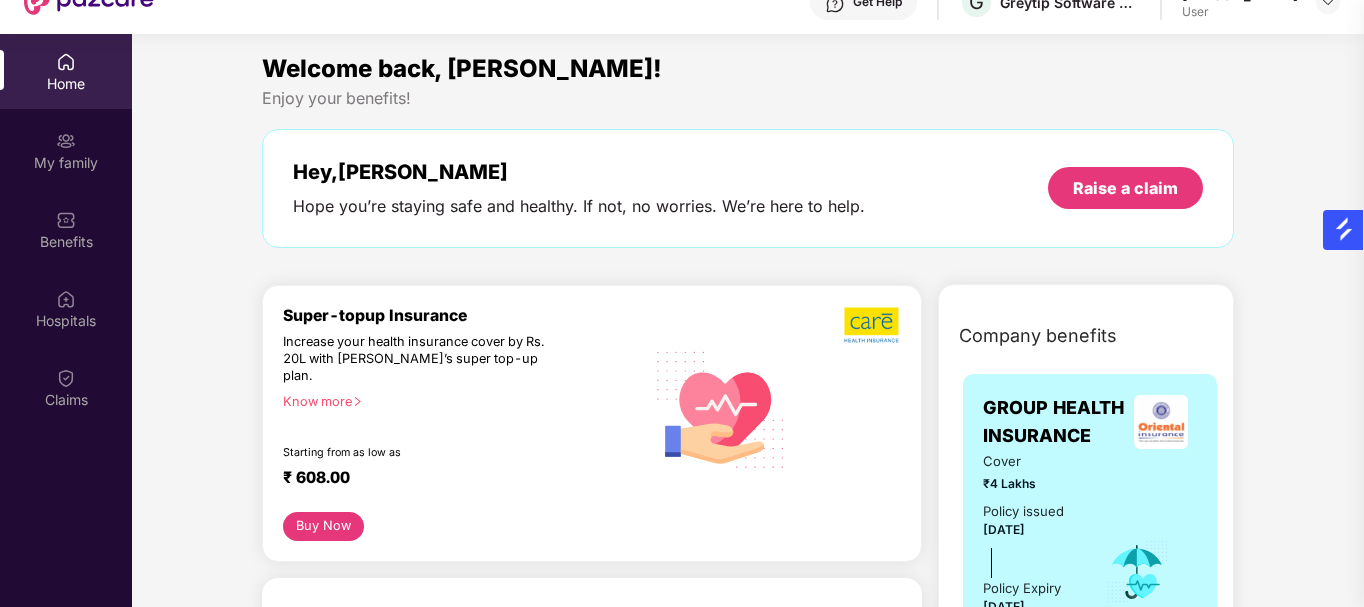scroll, scrollTop: 112, scrollLeft: 0, axis: vertical 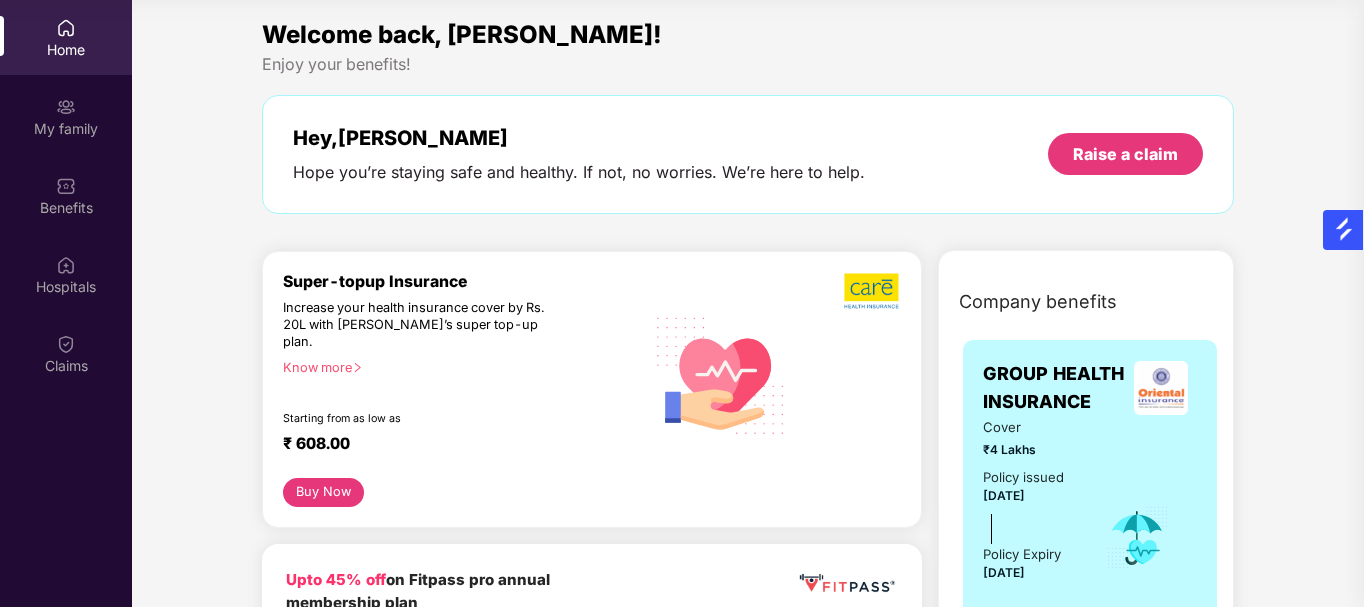 click on "Company benefits GROUP HEALTH INSURANCE Cover ₹4 Lakhs    Policy issued [DATE] Policy Expiry [DATE] View details GROUP ACCIDENTAL INSURANCE Cover ₹10 Lakhs    Policy issued [DATE] Policy Expiry [DATE] View details GROUP TERM LIFE INSURANCE Cover ₹10 Lakhs    Policy issued [DATE] Policy Expiry [DATE] View details" at bounding box center (1086, 997) 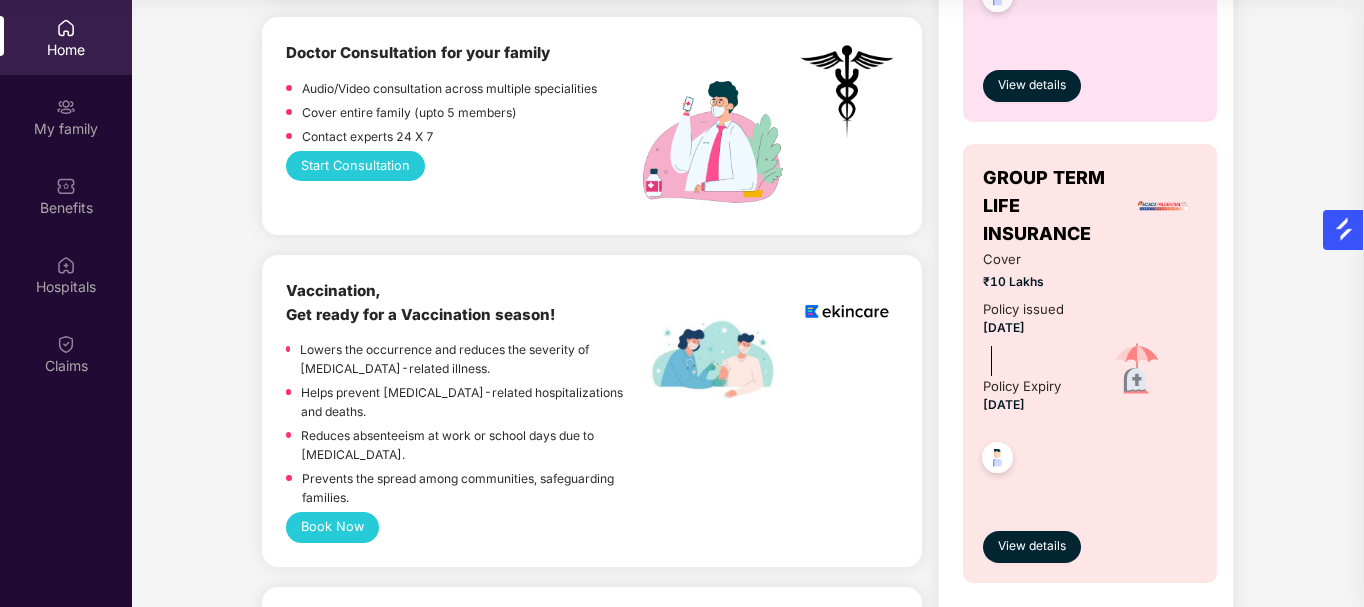 scroll, scrollTop: 1120, scrollLeft: 0, axis: vertical 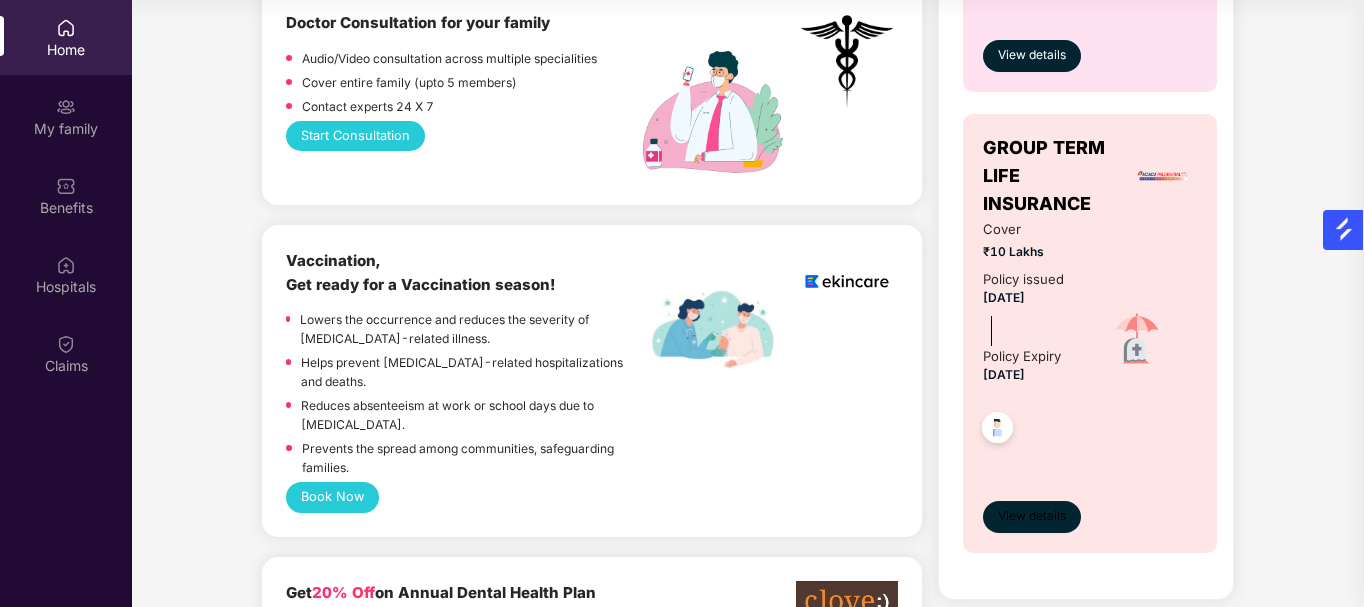 click on "View details" at bounding box center (1032, 516) 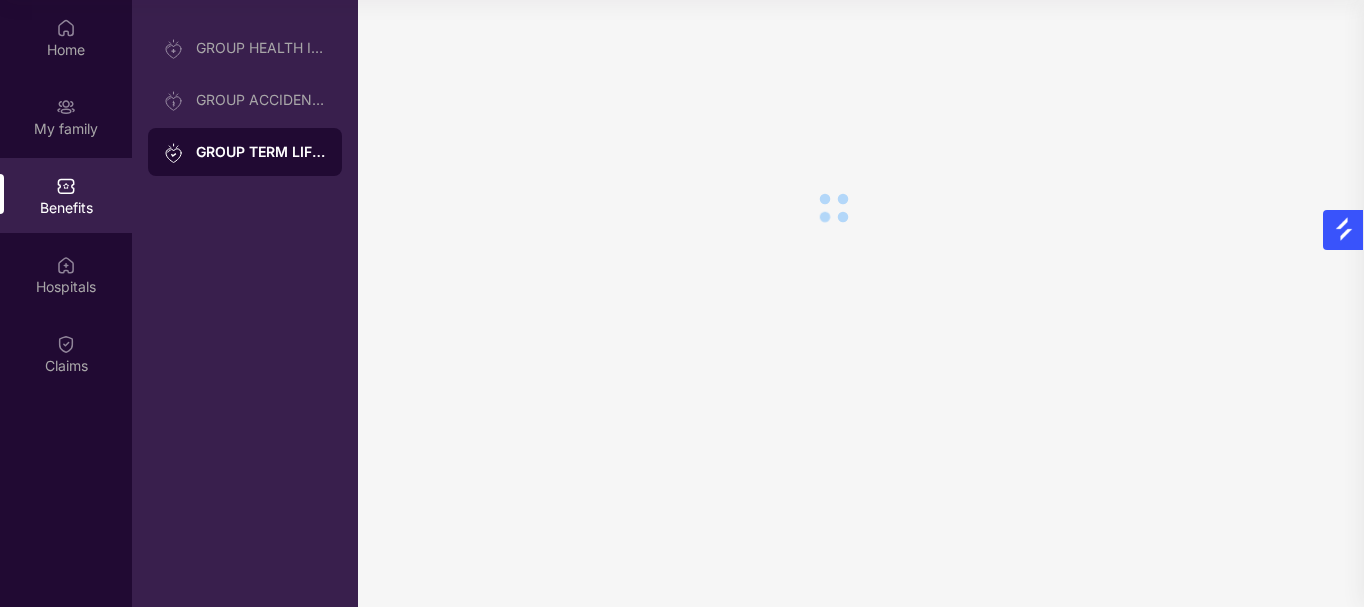 scroll, scrollTop: 0, scrollLeft: 0, axis: both 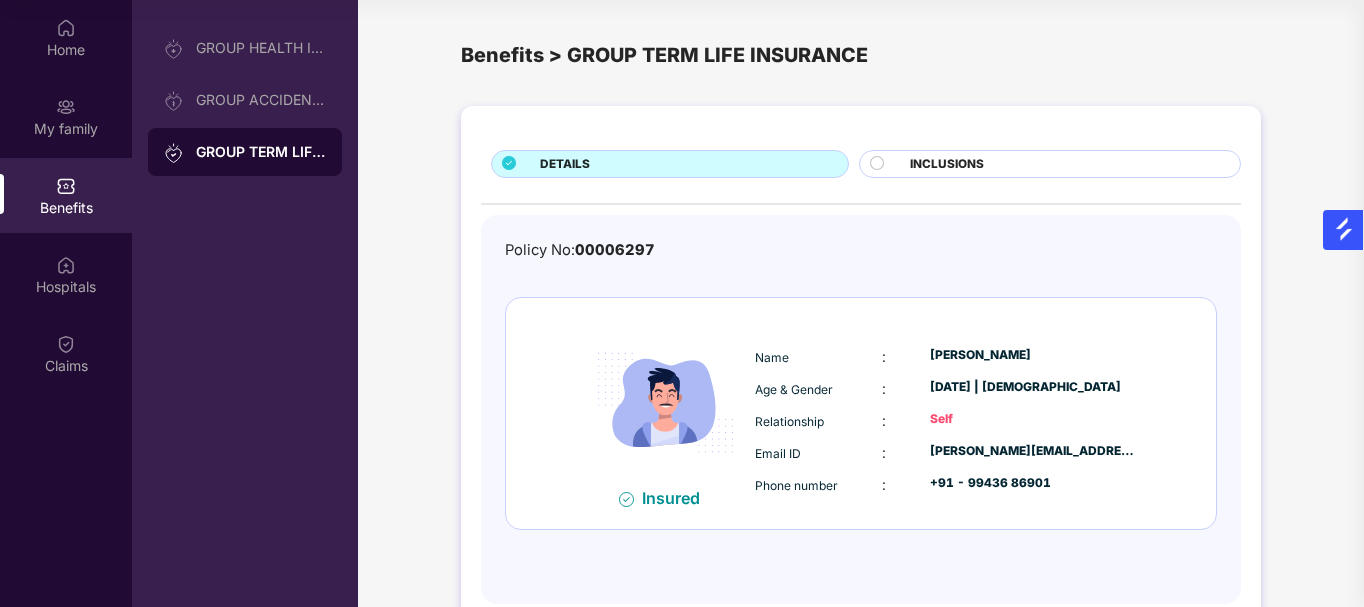 click on "DETAILS INCLUSIONS Policy No:  00006297 Insured Name : [PERSON_NAME] Age & Gender : [DATE] | [DEMOGRAPHIC_DATA] Relationship : Self Email ID : [PERSON_NAME][EMAIL_ADDRESS][PERSON_NAME][DOMAIN_NAME] Phone number : +91 - 99436 86901" at bounding box center (861, 375) 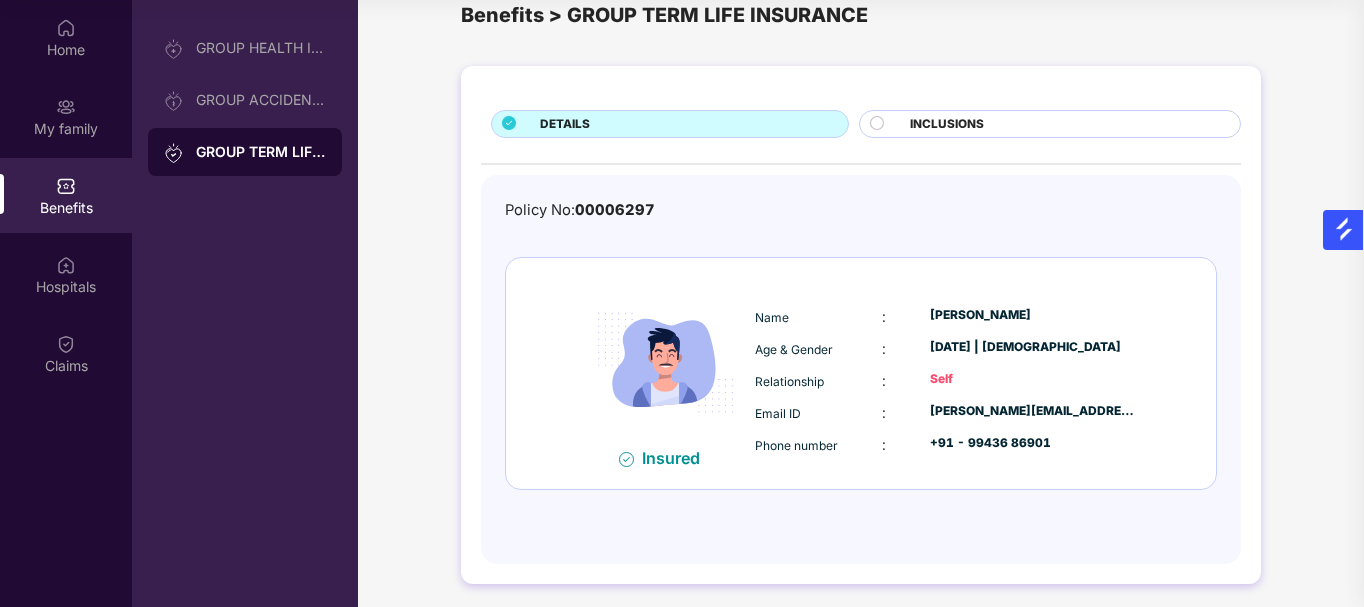 scroll, scrollTop: 47, scrollLeft: 0, axis: vertical 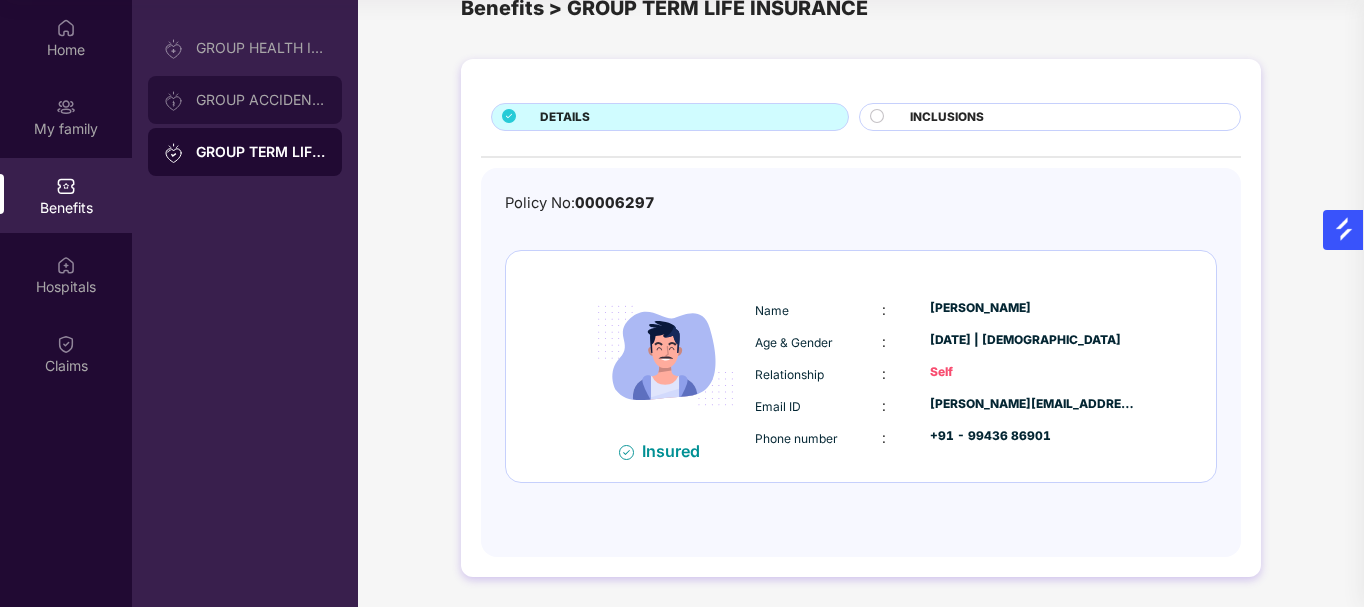 click on "GROUP ACCIDENTAL INSURANCE" at bounding box center [261, 100] 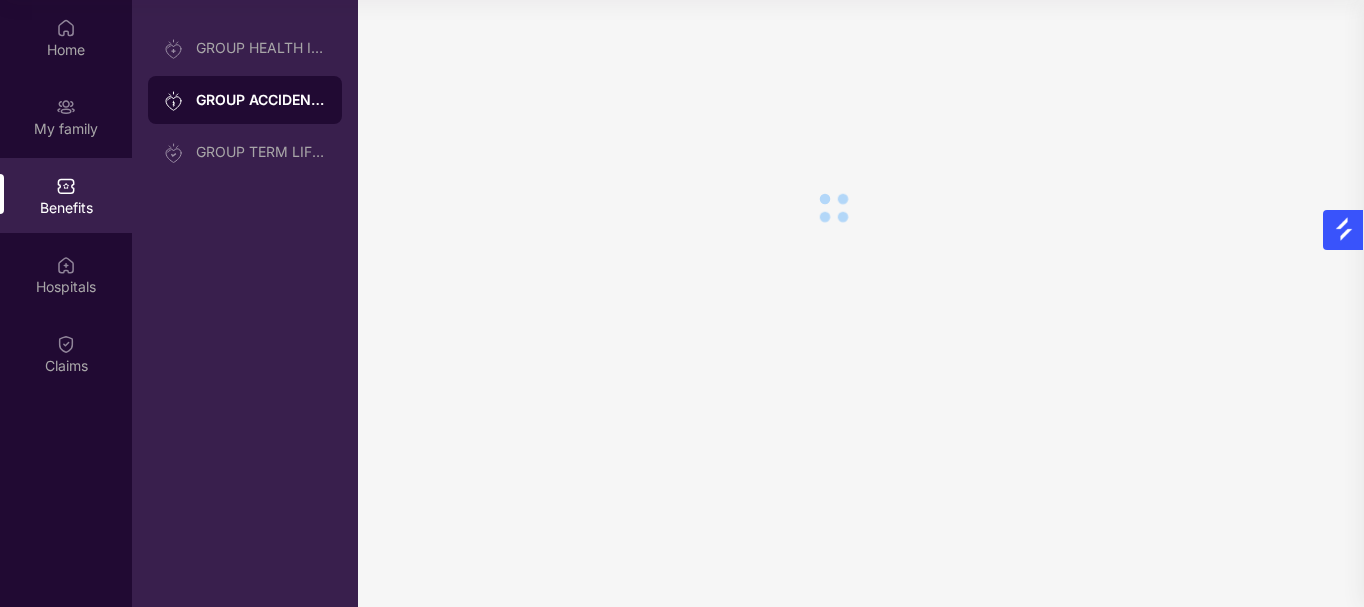 scroll, scrollTop: 0, scrollLeft: 0, axis: both 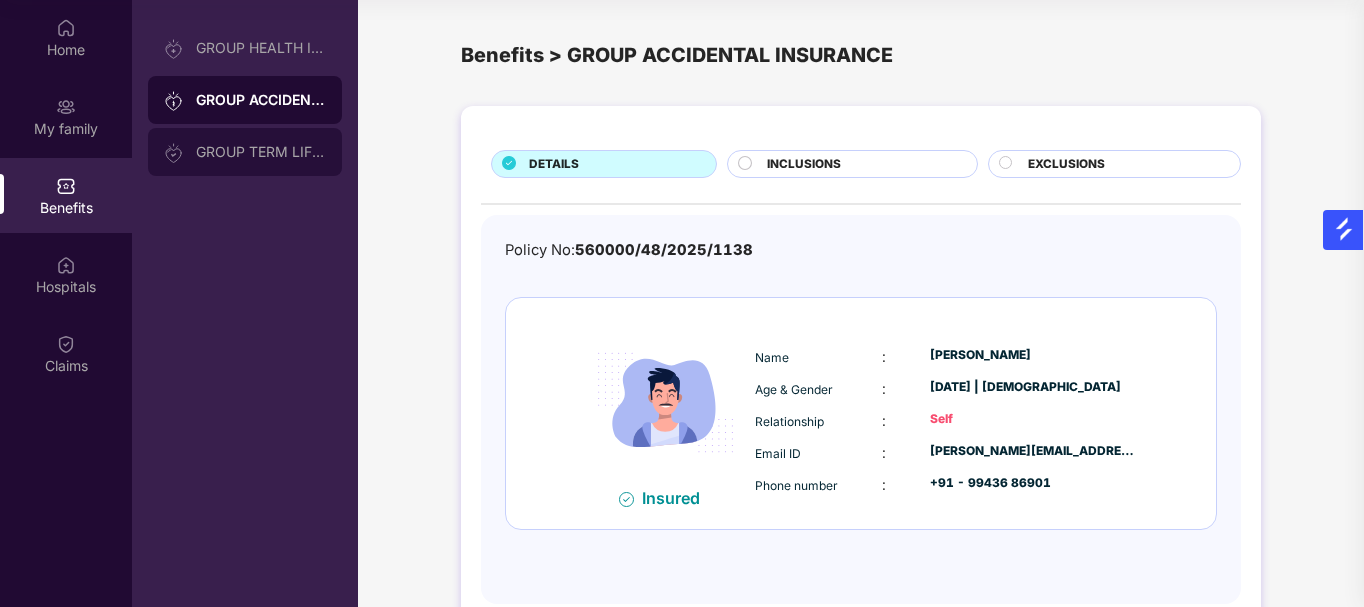 click on "GROUP TERM LIFE INSURANCE" at bounding box center (261, 152) 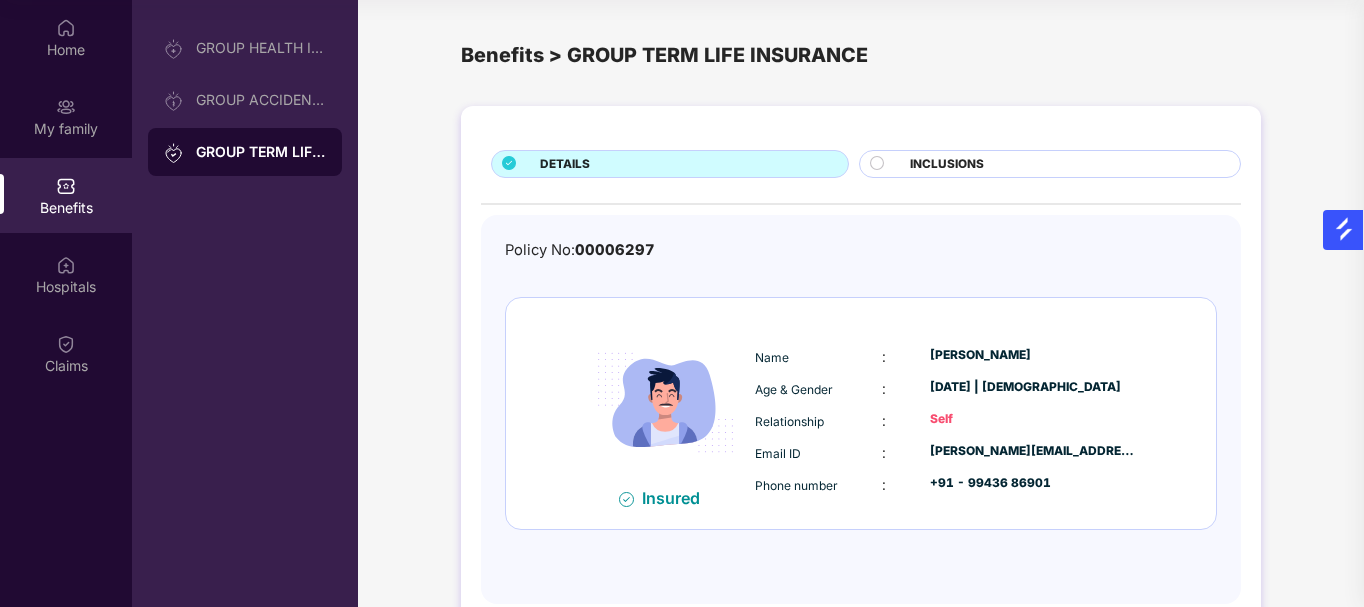 click on "INCLUSIONS" at bounding box center [947, 164] 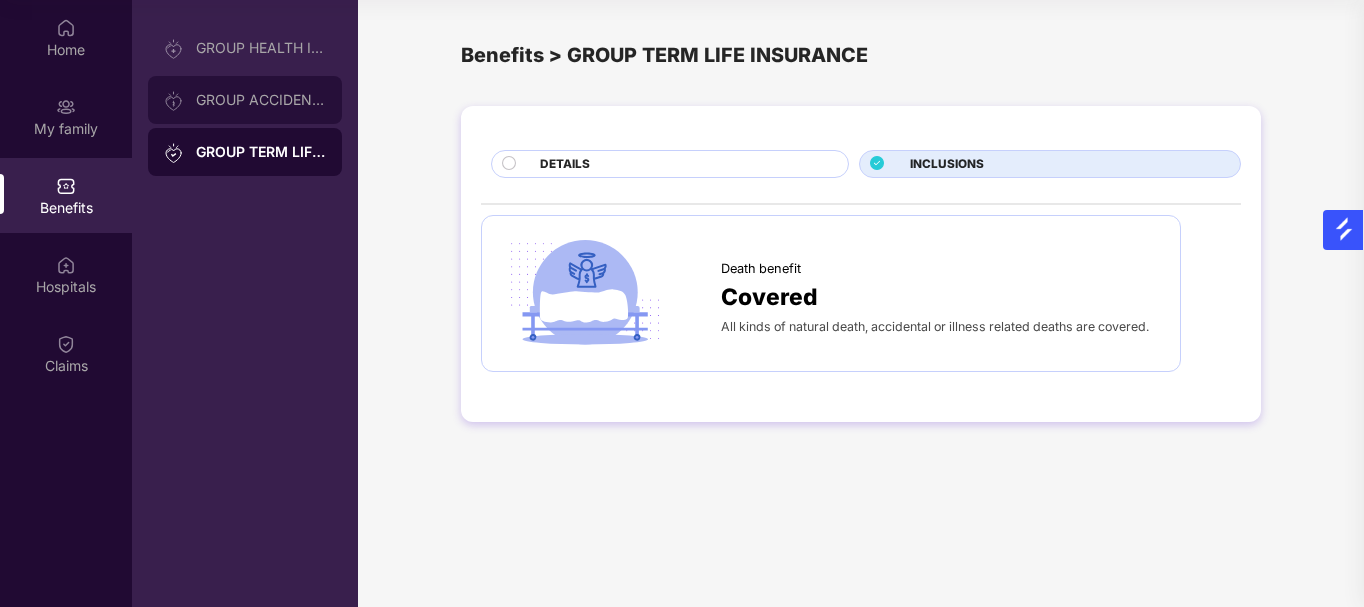 click on "GROUP ACCIDENTAL INSURANCE" at bounding box center (245, 100) 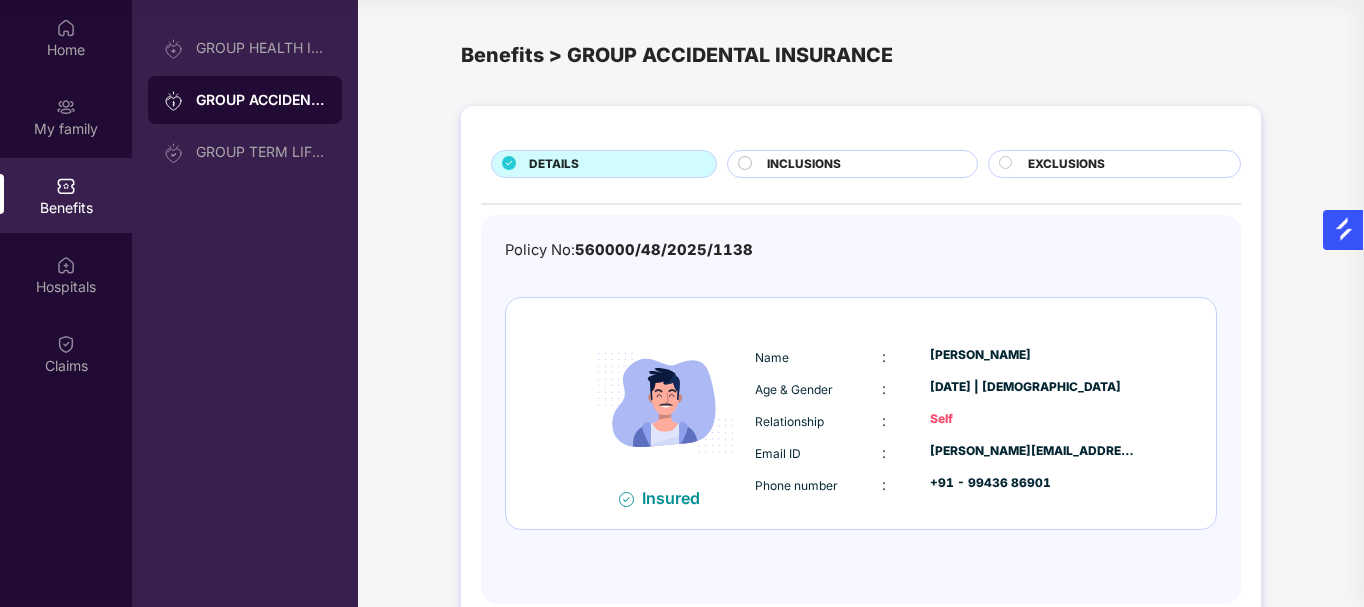 click on "DETAILS INCLUSIONS EXCLUSIONS Policy No:  560000/48/2025/1138 Insured Name : [PERSON_NAME] Age & Gender : [DATE] | [DEMOGRAPHIC_DATA] Relationship : Self Email ID : [PERSON_NAME][EMAIL_ADDRESS][PERSON_NAME][DOMAIN_NAME] Phone number : +91 - 99436 86901" at bounding box center [861, 375] 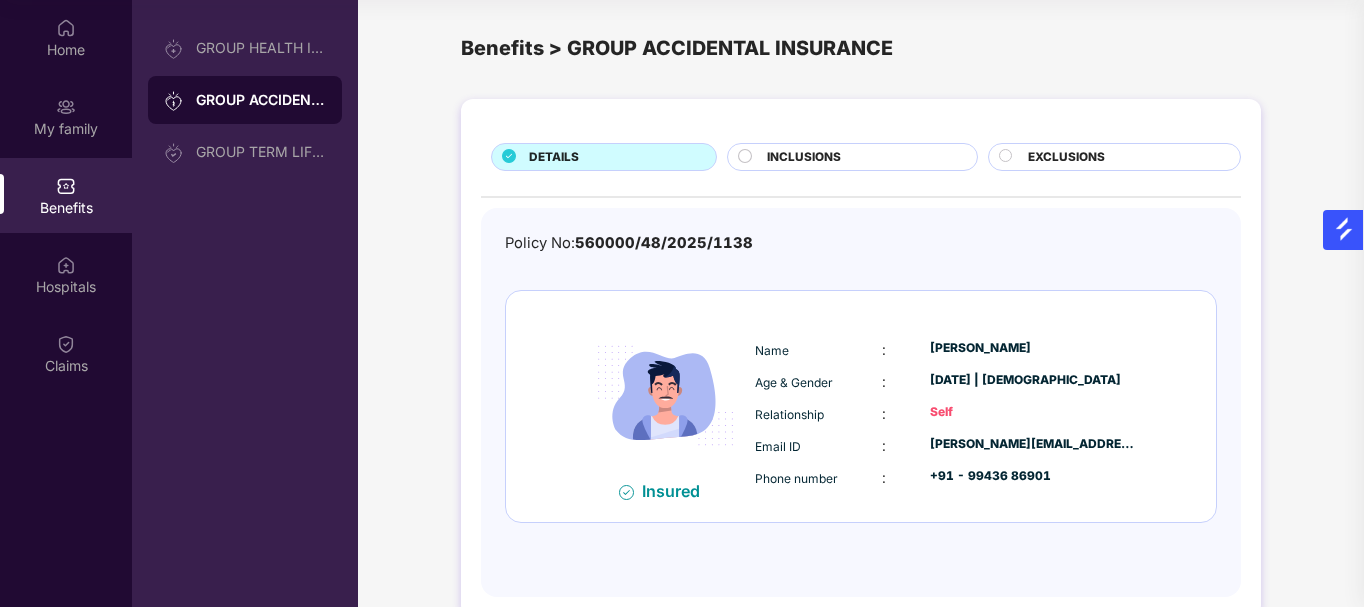 scroll, scrollTop: 0, scrollLeft: 0, axis: both 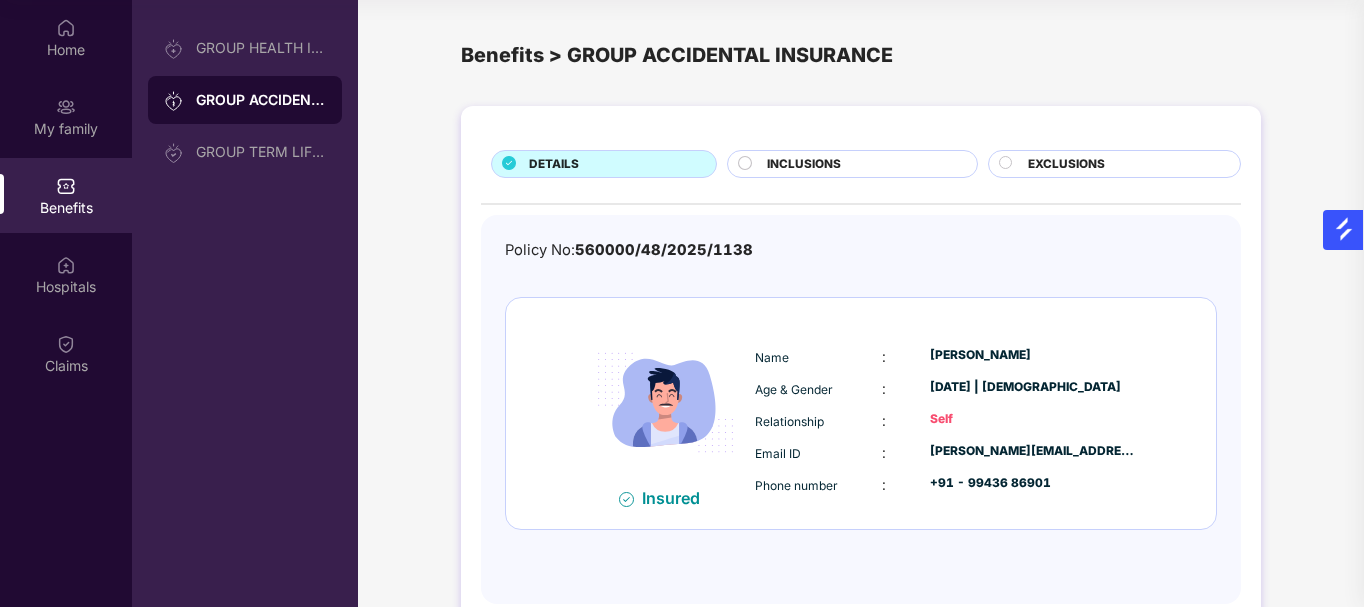 click on "INCLUSIONS" at bounding box center [852, 164] 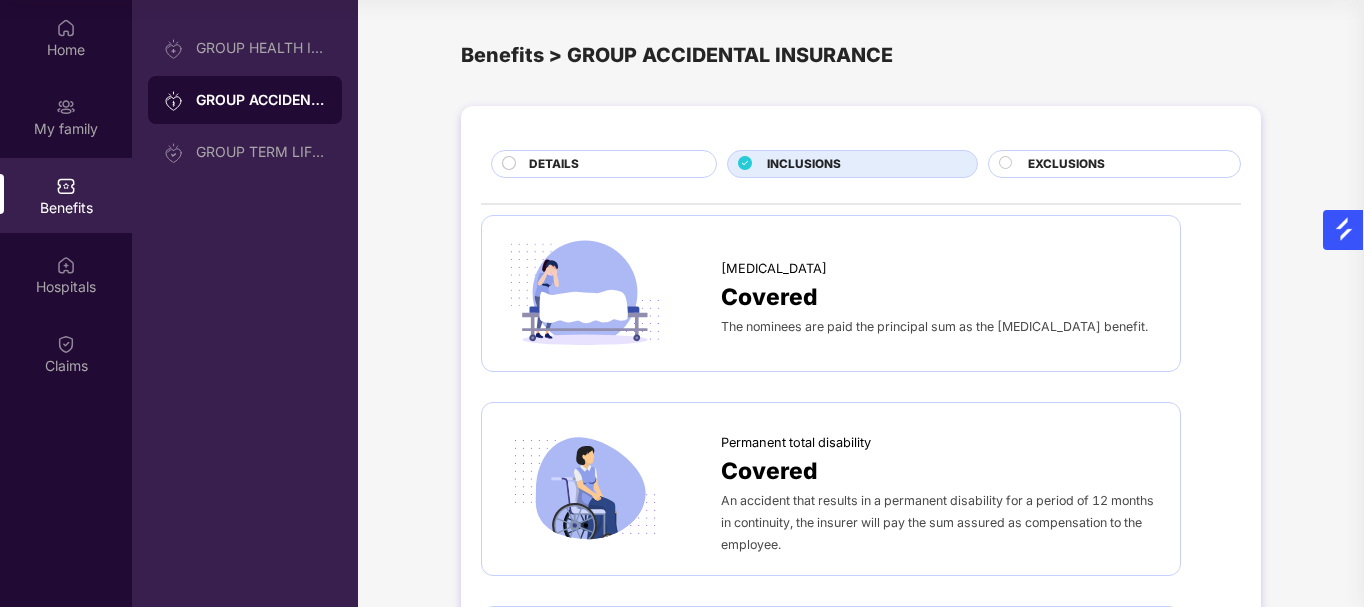 click on "DETAILS INCLUSIONS EXCLUSIONS [MEDICAL_DATA] Covered The nominees are paid the principal sum as the [MEDICAL_DATA] benefit. Permanent total disability Covered An accident that results in a permanent disability for a period of 12 months in continuity, the insurer will pay the sum assured as compensation to the employee. Permanent partial disability Covered An accident that causes a permanent partial disability for a period of 12 months in continuity, the policy would cover between 2% and 60% of the Principal Sum according to the level of disability. Temporary disability Covered 1% of CSI or INR 5000 whichever is less  Medical Expenses Covered Medical ext clause 10% of SI or 40% of admissible claim amount or actual whichever is lesser  Funeral Expenses Covered max 2% of CSI or Rs. 2500/- whichever is less Child education Covered Child education of Rs.5000 for single child and Rs.10000 for 2 children" at bounding box center [861, 852] 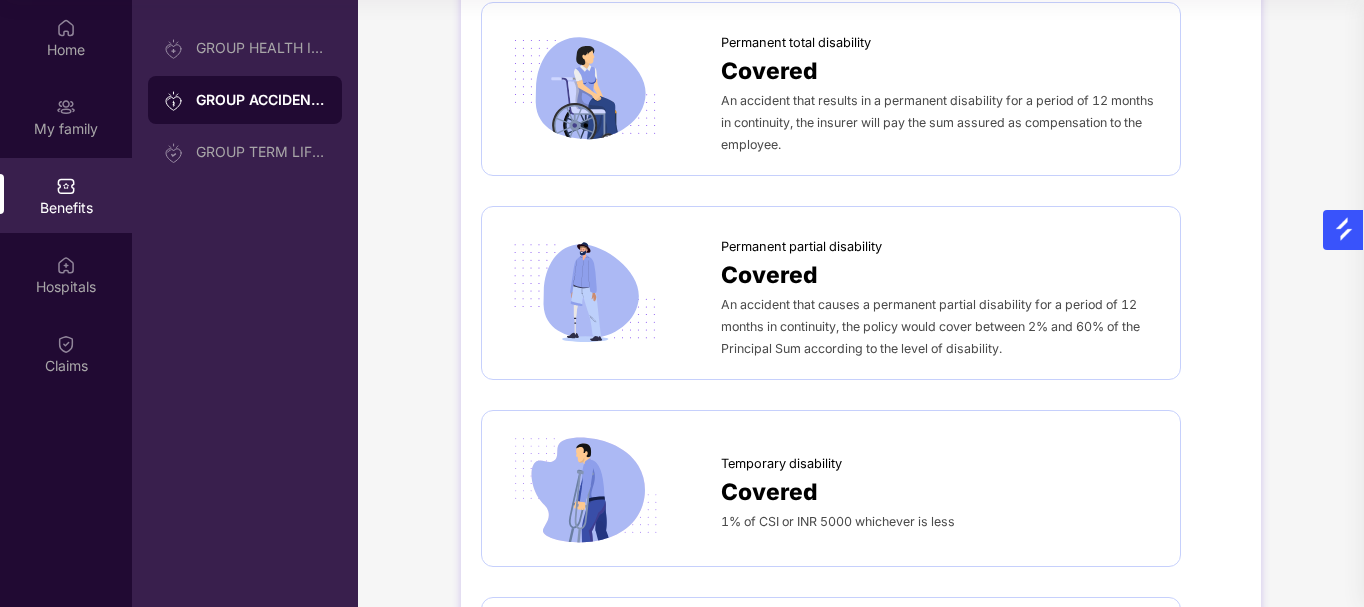 scroll, scrollTop: 106, scrollLeft: 0, axis: vertical 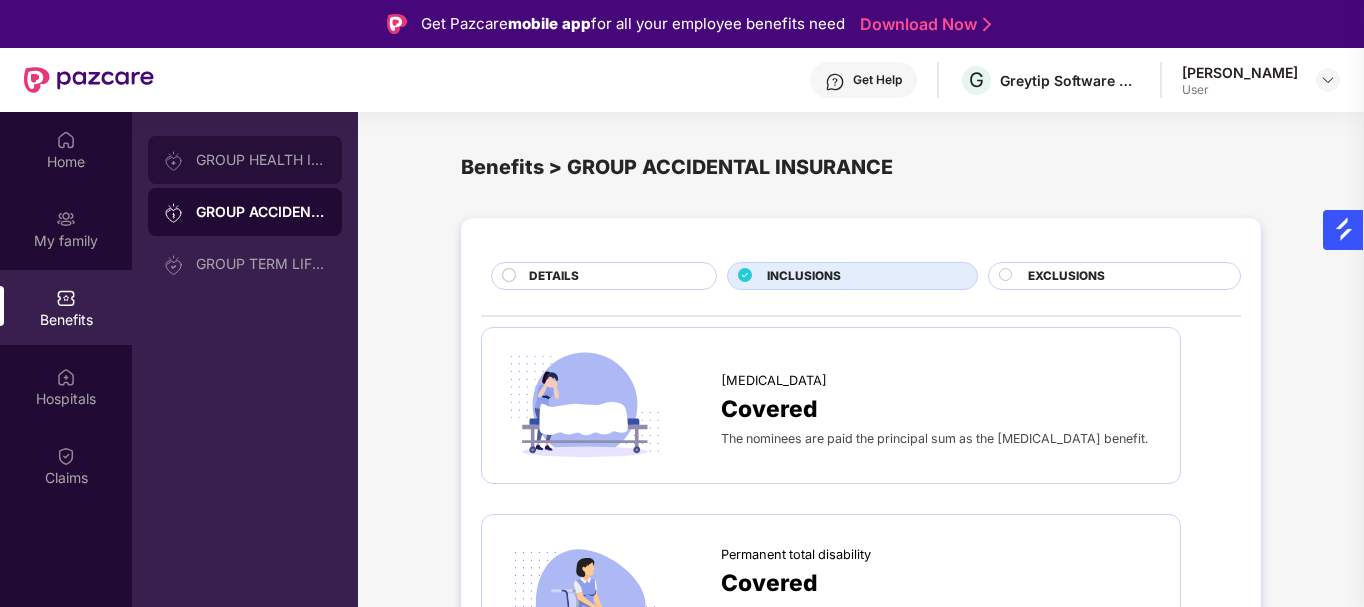 click on "GROUP HEALTH INSURANCE" at bounding box center (245, 160) 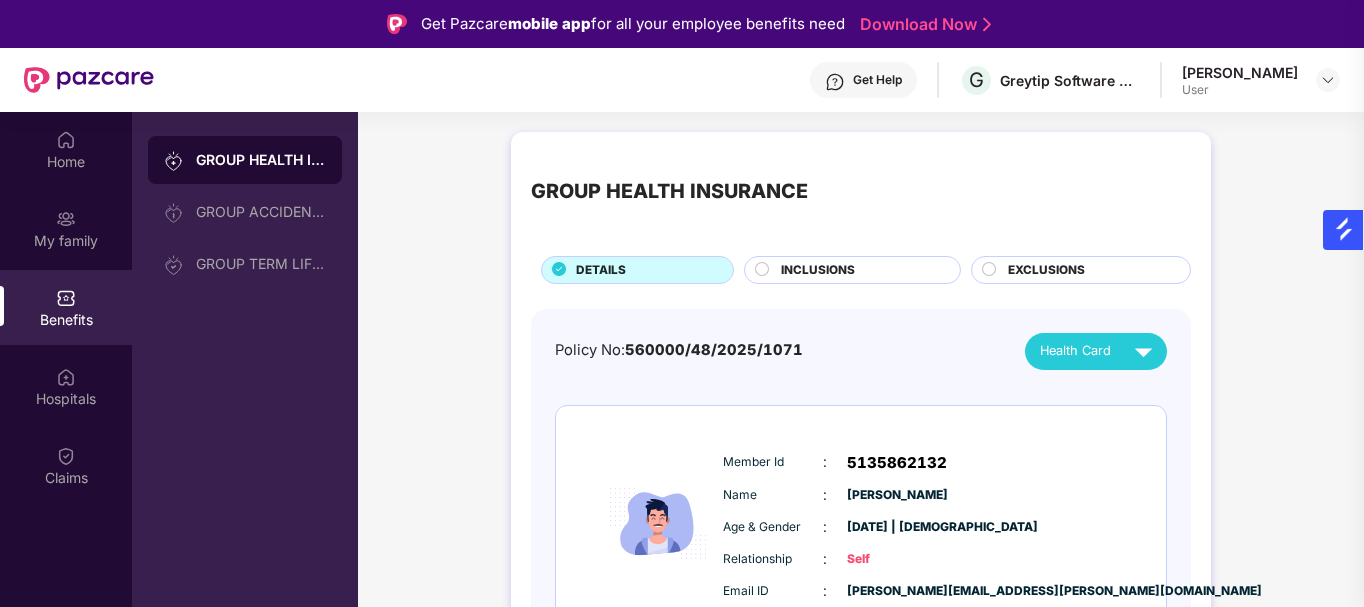click on "INCLUSIONS" at bounding box center [818, 270] 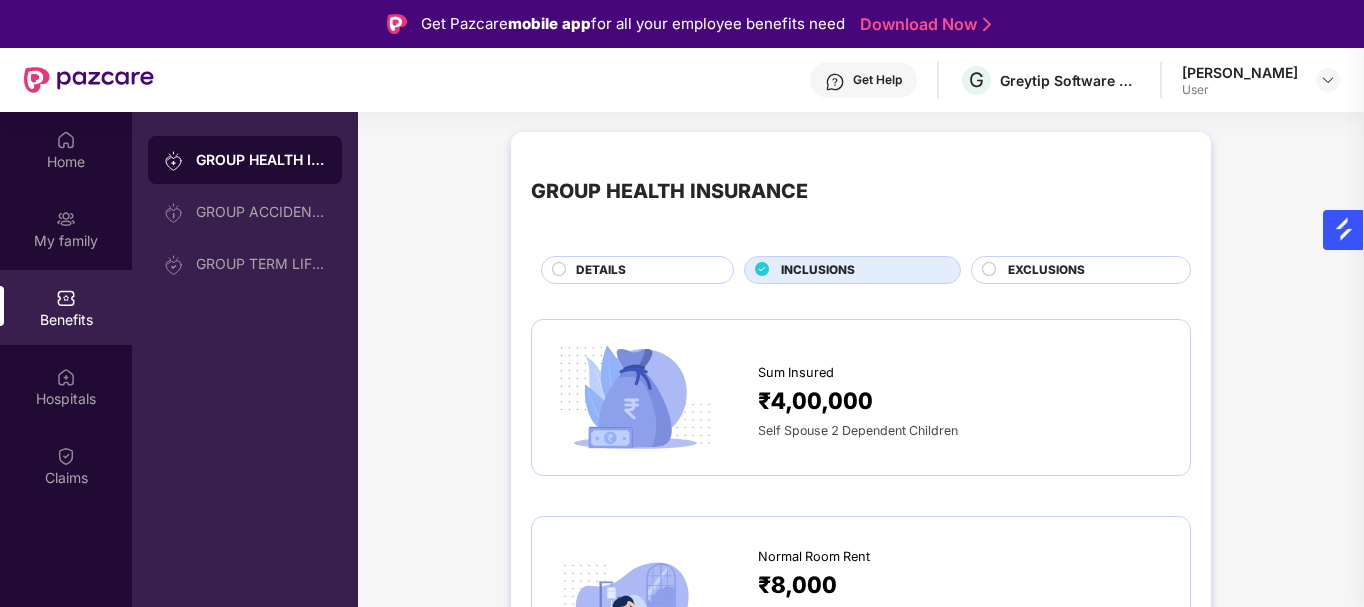 click on "GROUP HEALTH INSURANCE DETAILS INCLUSIONS EXCLUSIONS Sum Insured ₹4,00,000 Self Spouse 2 Dependent Children  Normal Room Rent ₹8,000 Maximum amount of per day room charges for normal room. Subject to proportionate deduction.They then deduct a proportional amount from all associated treatment costs, including surgery fees, tests, doctor consultation and visiting charges, ICU charges, etc ICU Room Rent ₹16,000 Maximum amount of per day room charges for ICU. Subject to proportionate deduction.They then deduct a proportional amount from all associated treatment costs, including surgery fees, tests, doctor consultation and visiting charges, ICU charges, etc Disease-wise Capping No Limit No disease wise capping. Payment of cover will be proportionate to cover on room rent & upto sum insured. Please refer policy terms and condition for complete details. Pre Hospitalization 60 days Post Hospitalization 90 days Ambulance ₹2,000 Day Care Covered Covered as per OICL list [PERSON_NAME] Treatment Covered Normal Maternity" at bounding box center [861, 2107] 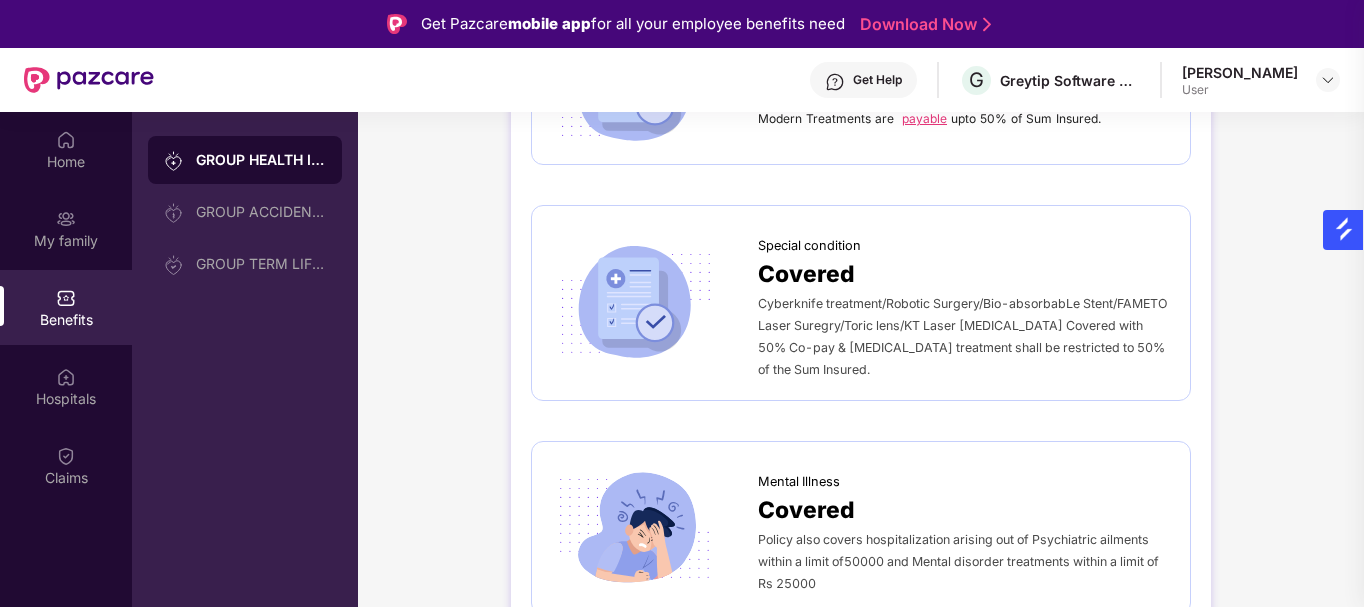 scroll, scrollTop: 3364, scrollLeft: 0, axis: vertical 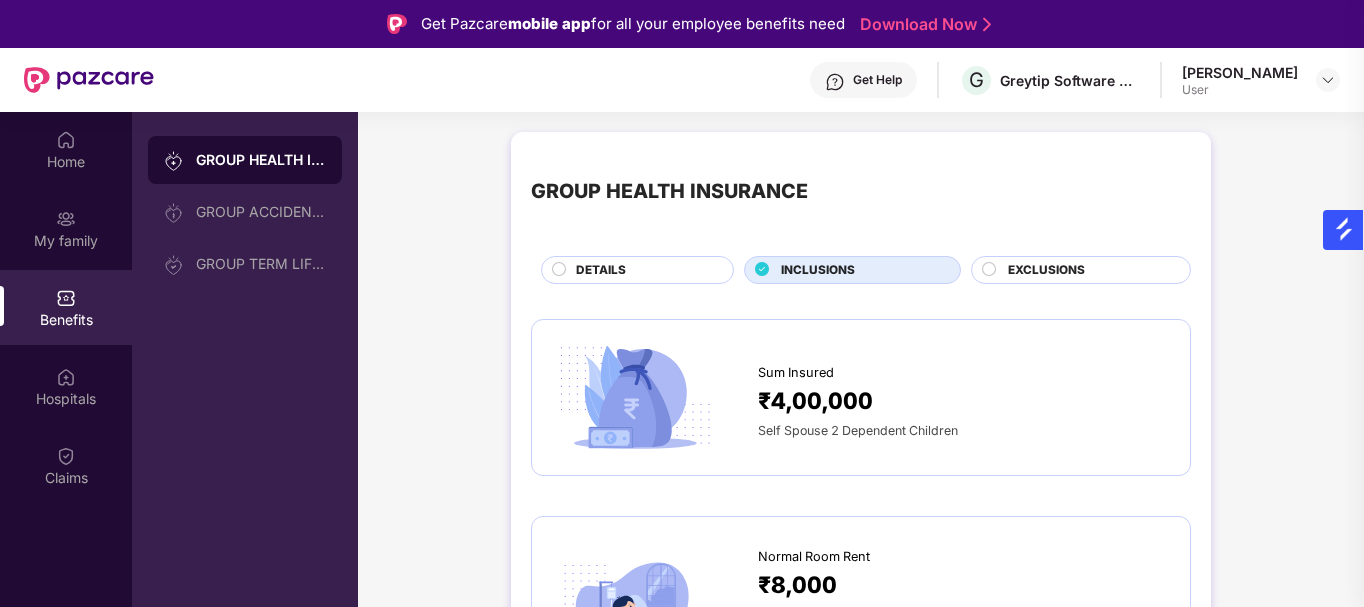 click on "EXCLUSIONS" at bounding box center [1089, 272] 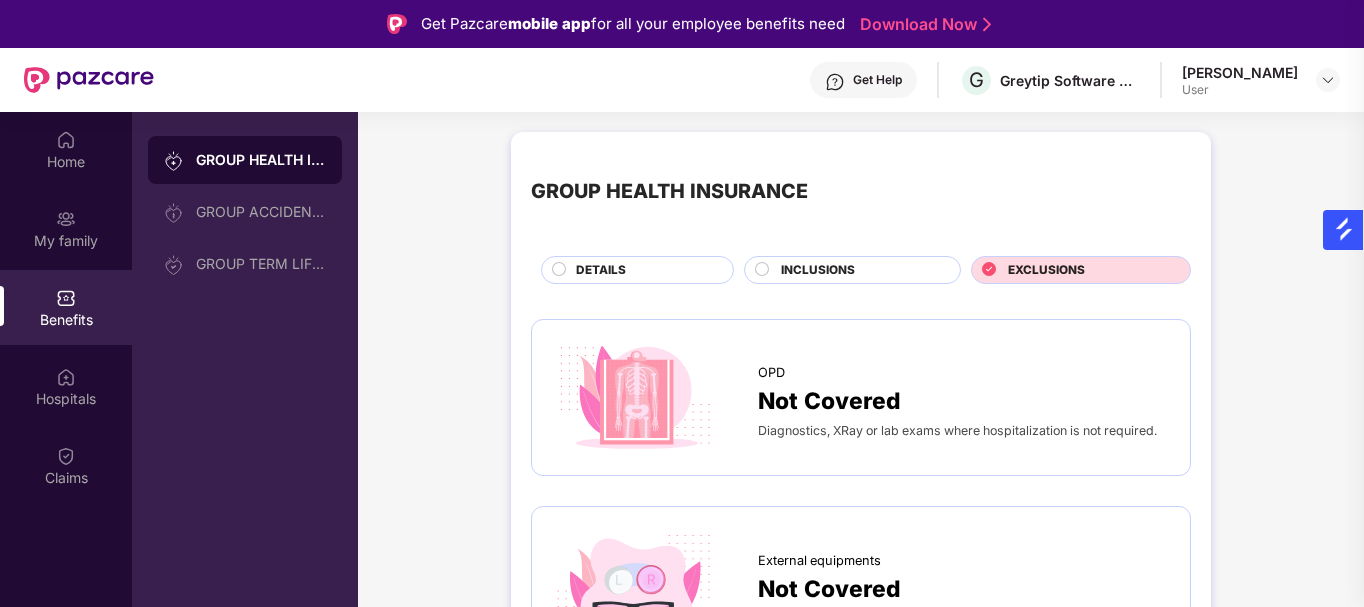 click on "GROUP HEALTH INSURANCE DETAILS INCLUSIONS EXCLUSIONS OPD Not Covered Diagnostics, XRay or lab exams where hospitalization is not required.	 External equipments Not Covered Cost of spectacles, contact lenses, hearing aids. Miscellaneous charges Not Covered Admin, registration fee, services charges & other non - medical charges. Dental treatment Not Covered Dental sugeries of any kind unless requiring hospitalization in case of accidents. Foreign Treatments Not Covered Treatments taken outside [GEOGRAPHIC_DATA]. Plastic Surgery Not Covered Plastic surgery unless necessary for treatment of a disease or as may be necessitated due to treatment of an accident. Consumables Not Covered Single-use items used in medical treatments. E.g., tissue paper, crepe bandage, gown, foot covers, slippers, disposable gloves, sheets, syringes, gowns, and masks. Home Healthcare Not Covered Treatment at home on cashless basis." at bounding box center [861, 1003] 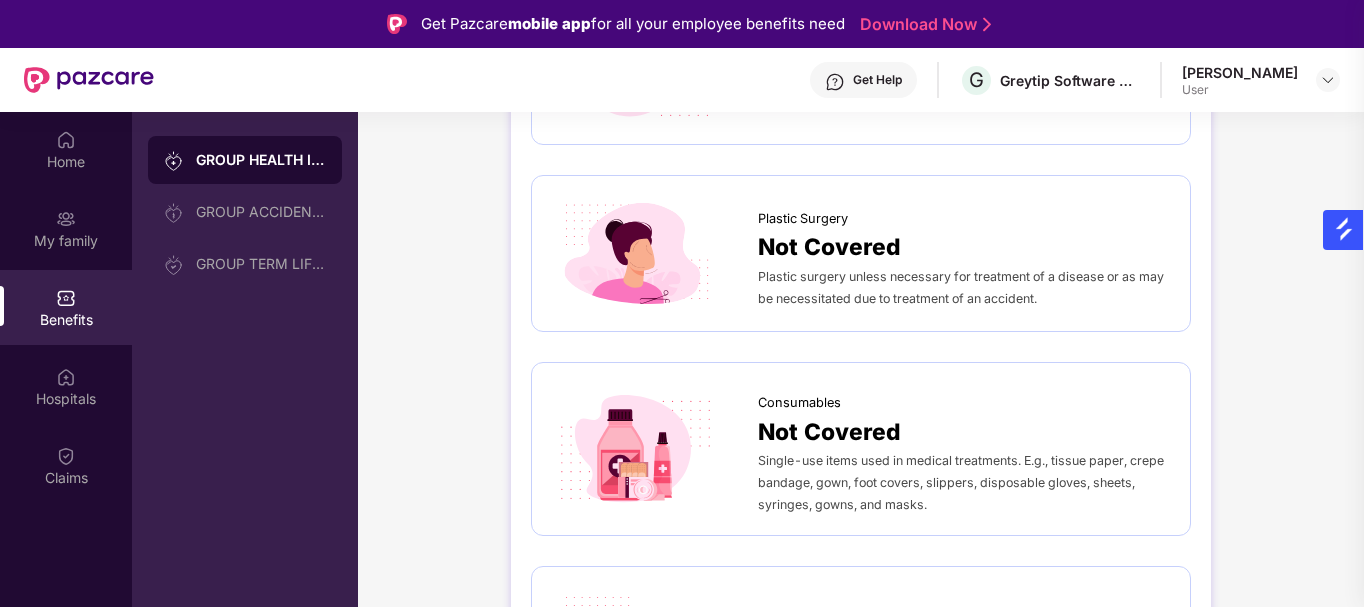 scroll, scrollTop: 1165, scrollLeft: 0, axis: vertical 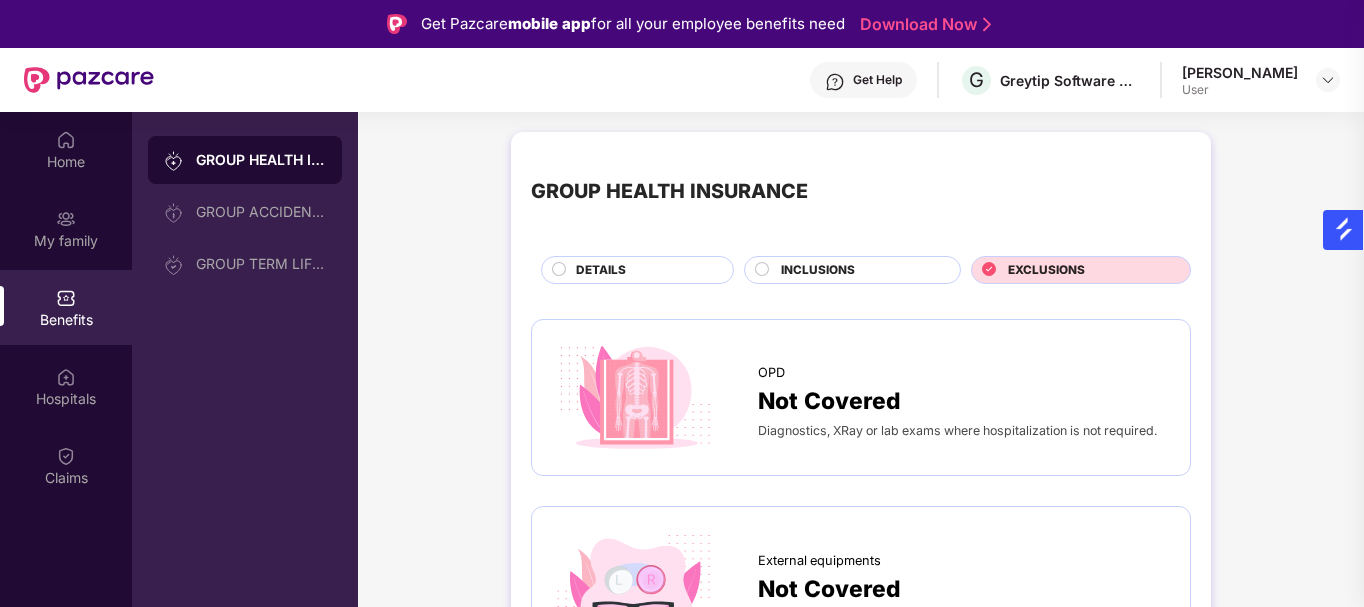 click on "GROUP HEALTH INSURANCE DETAILS INCLUSIONS EXCLUSIONS" at bounding box center (861, 218) 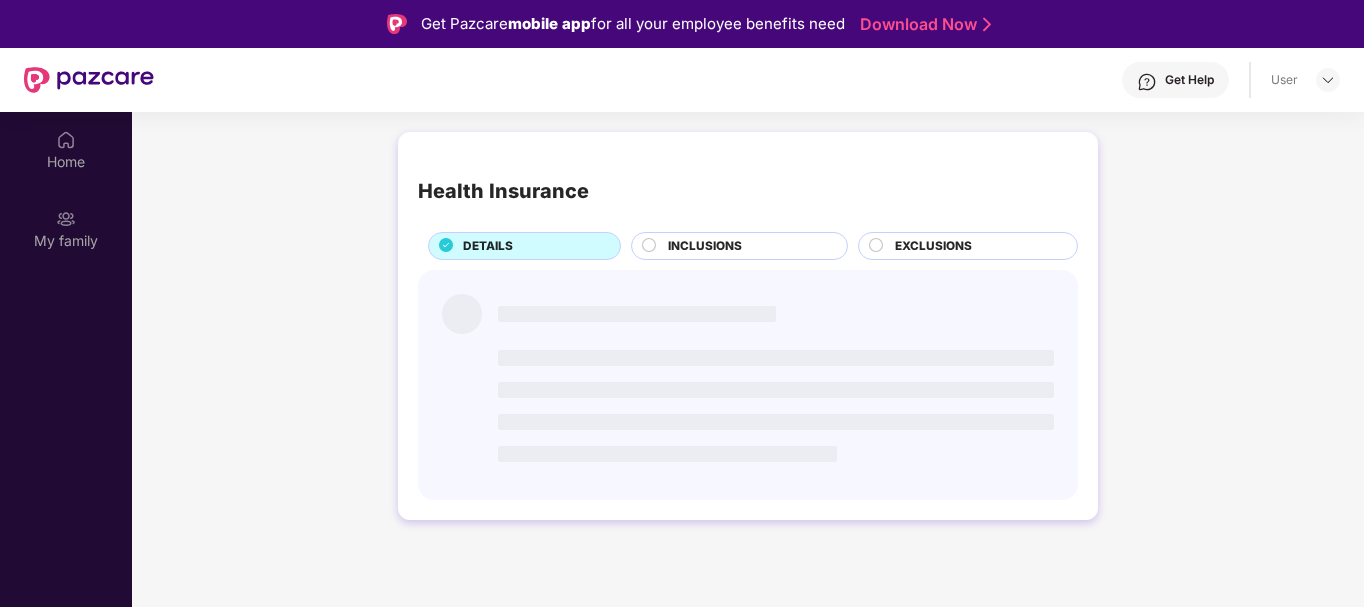 scroll, scrollTop: 0, scrollLeft: 0, axis: both 